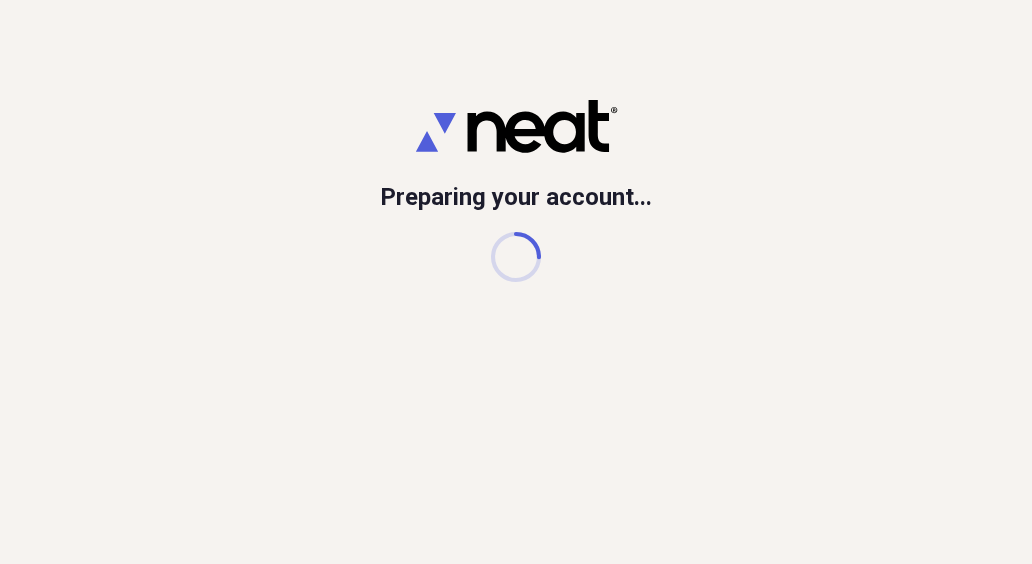 scroll, scrollTop: 0, scrollLeft: 0, axis: both 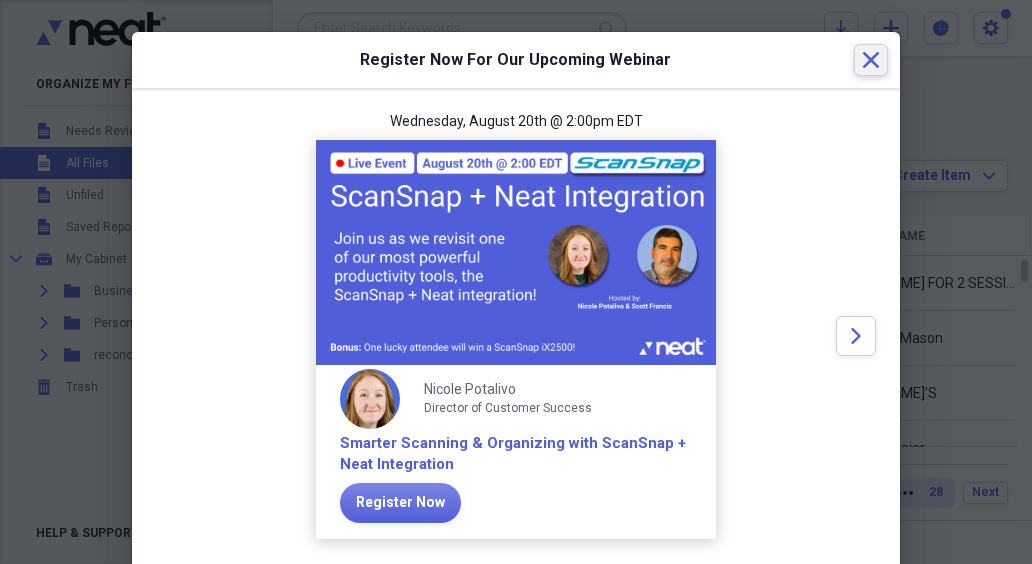 click on "Close" 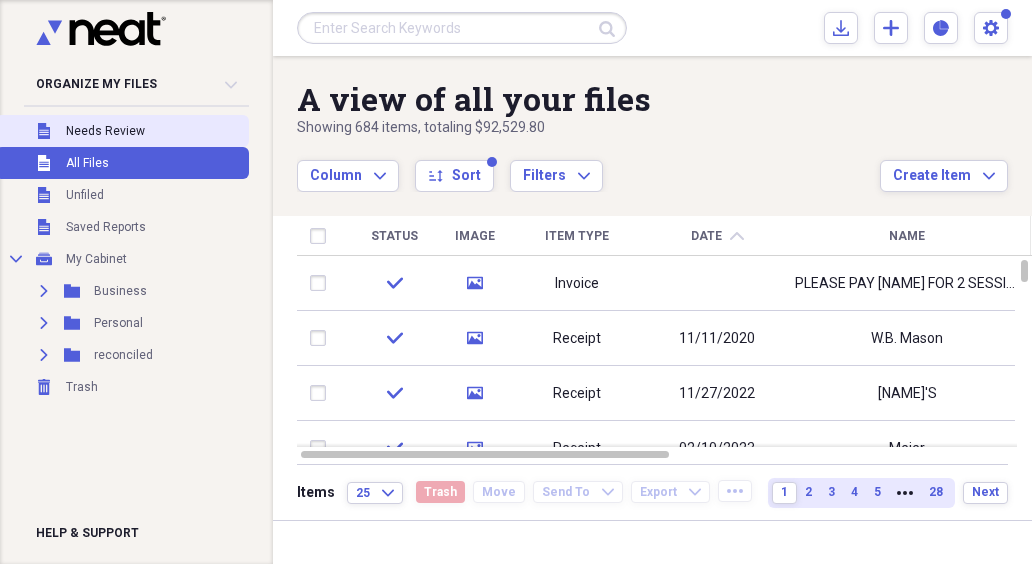 click on "Unfiled Needs Review" at bounding box center (122, 131) 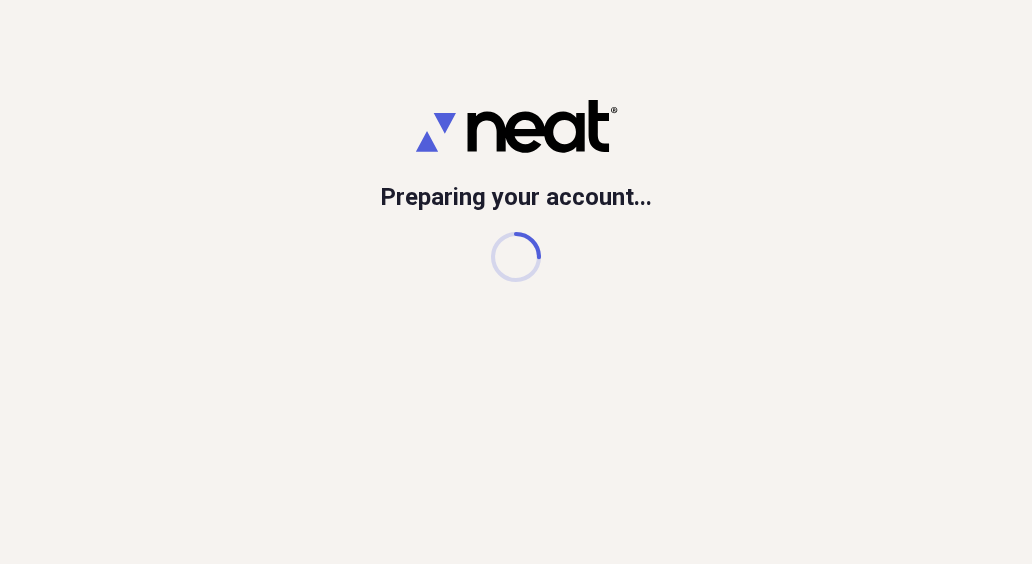 scroll, scrollTop: 0, scrollLeft: 0, axis: both 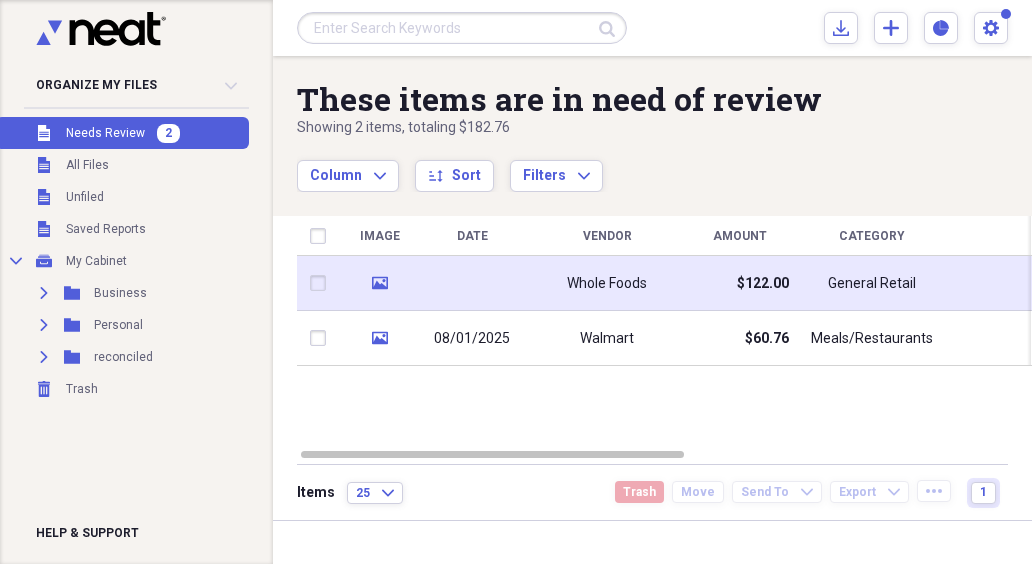 click on "Whole Foods" at bounding box center (607, 284) 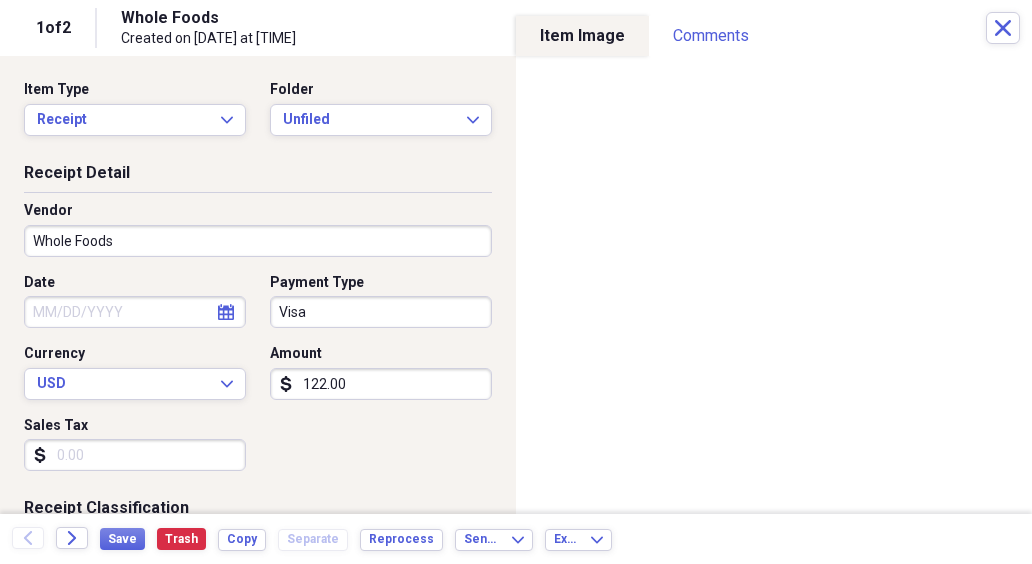 click on "calendar" 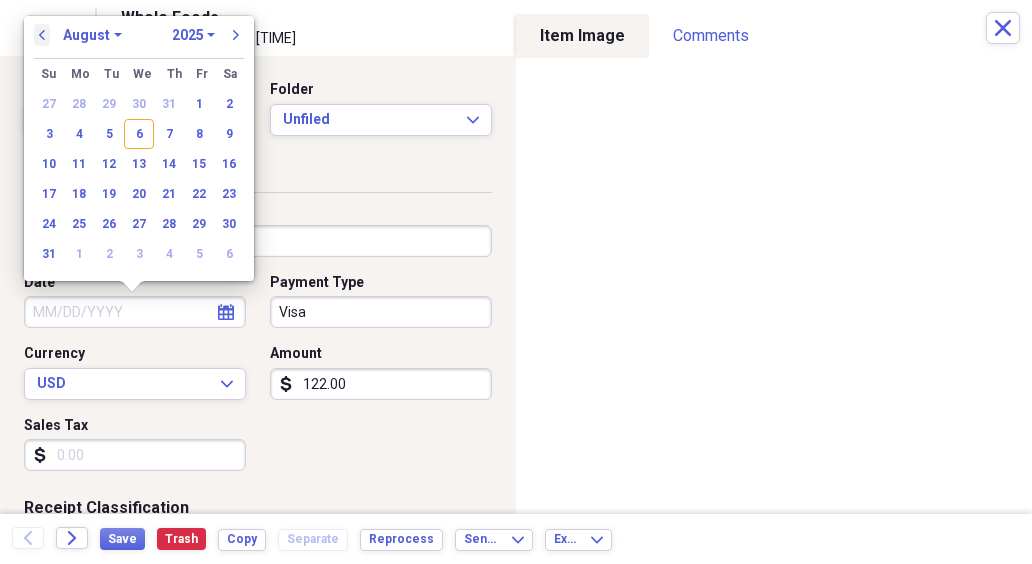 click on "previous" at bounding box center (42, 35) 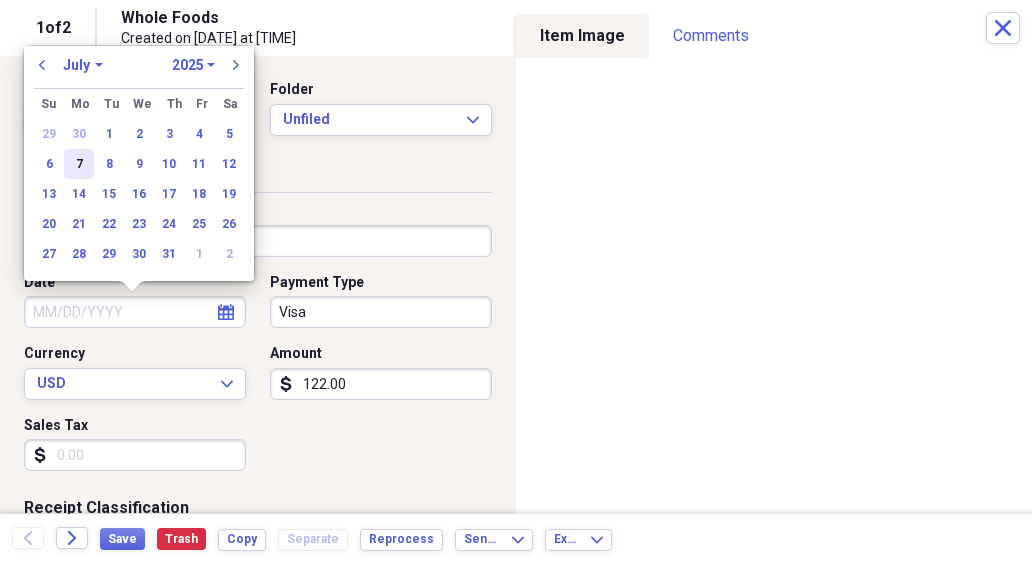 click on "7" at bounding box center (79, 164) 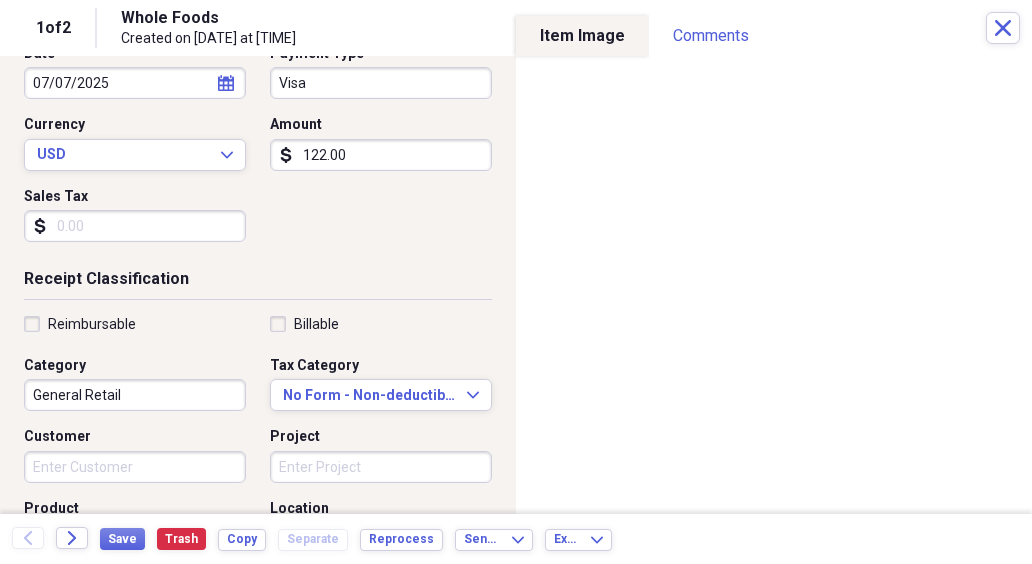 scroll, scrollTop: 300, scrollLeft: 0, axis: vertical 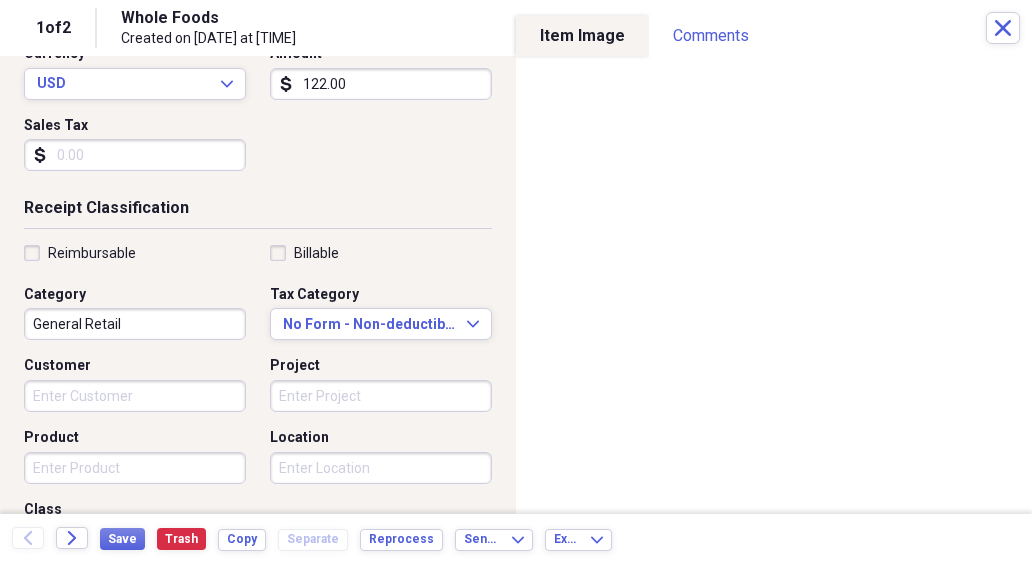 click on "Customer" at bounding box center [135, 396] 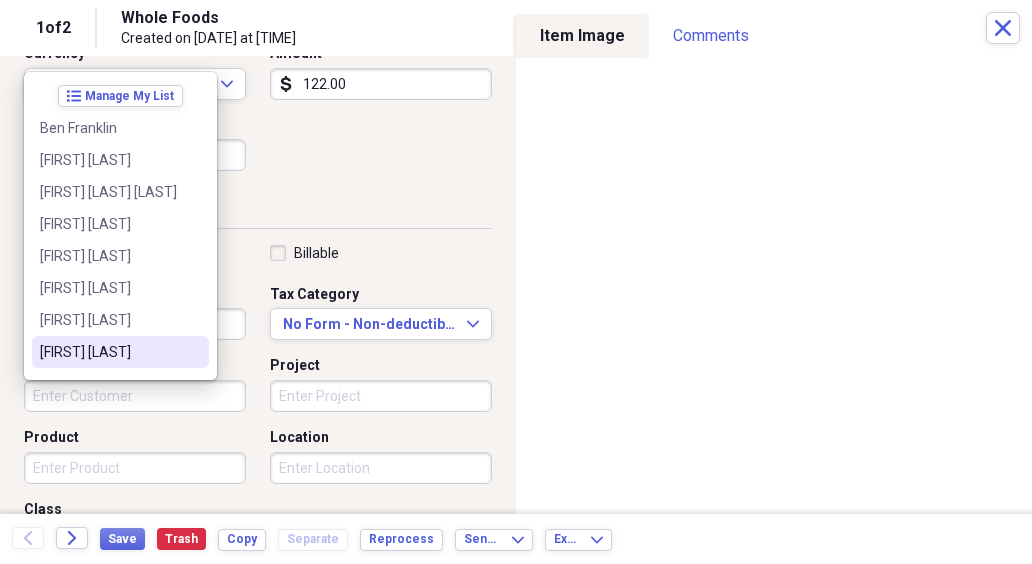 click on "[FIRST] [LAST]" at bounding box center (108, 352) 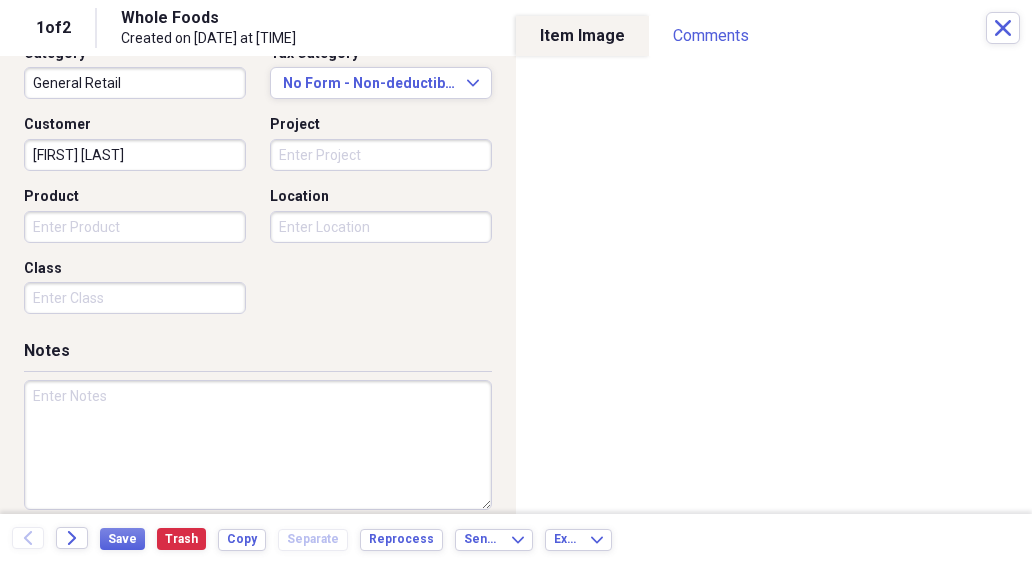 scroll, scrollTop: 562, scrollLeft: 0, axis: vertical 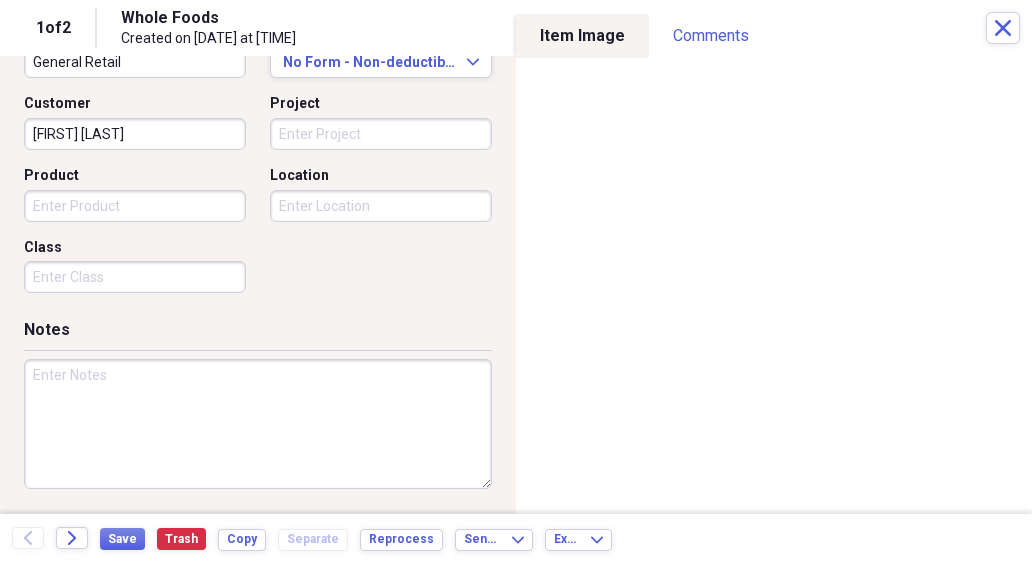 click at bounding box center [258, 424] 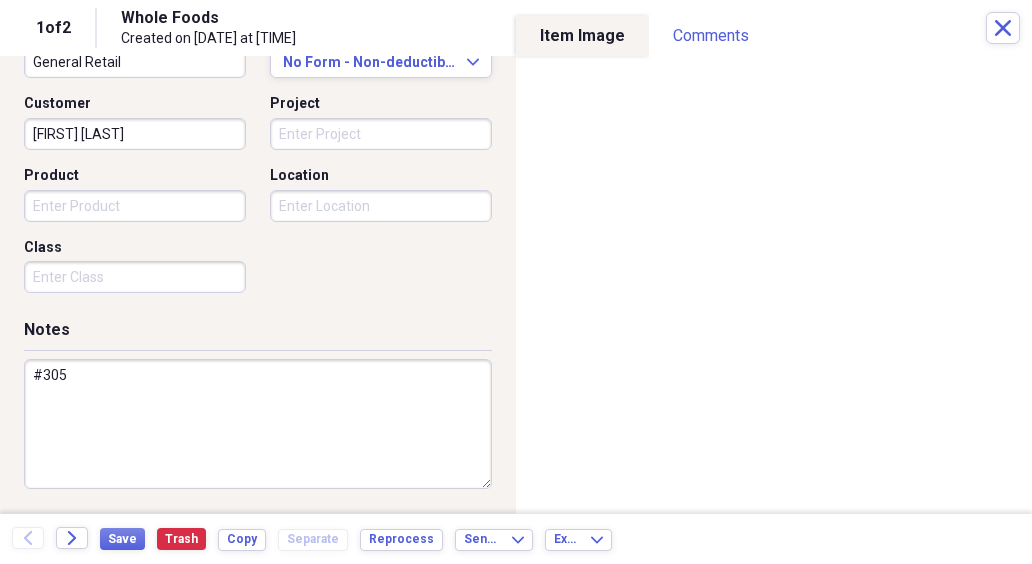 click on "#305" at bounding box center [258, 424] 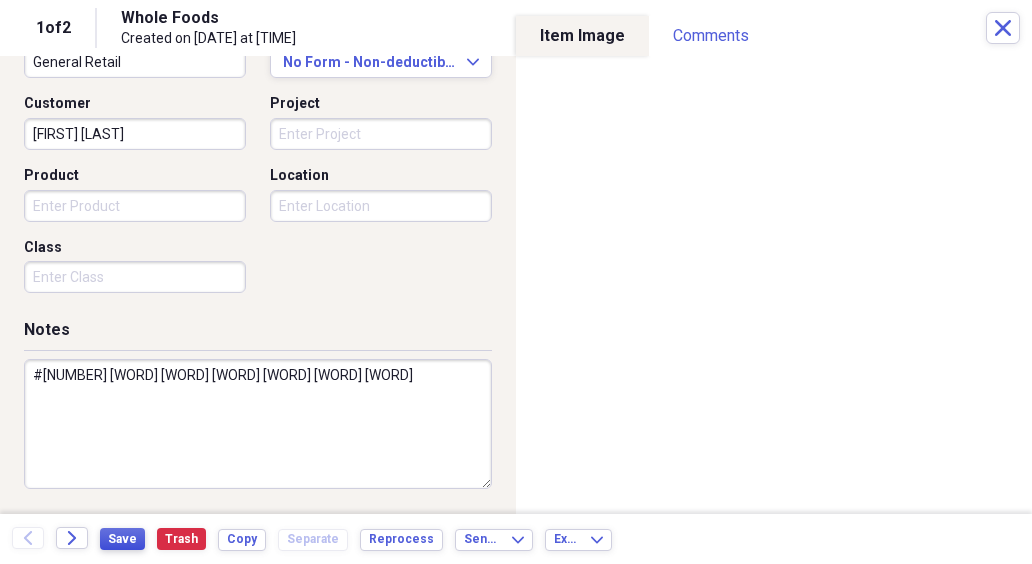 type on "#[NUMBER] [WORD] [WORD] [WORD] [WORD] [WORD] [WORD]" 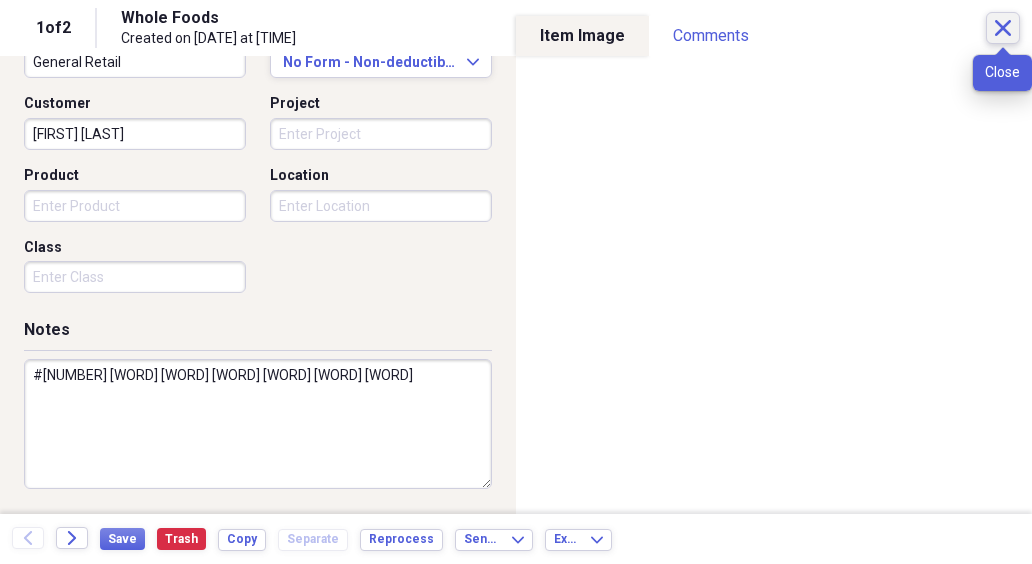 click on "Close" at bounding box center [1003, 28] 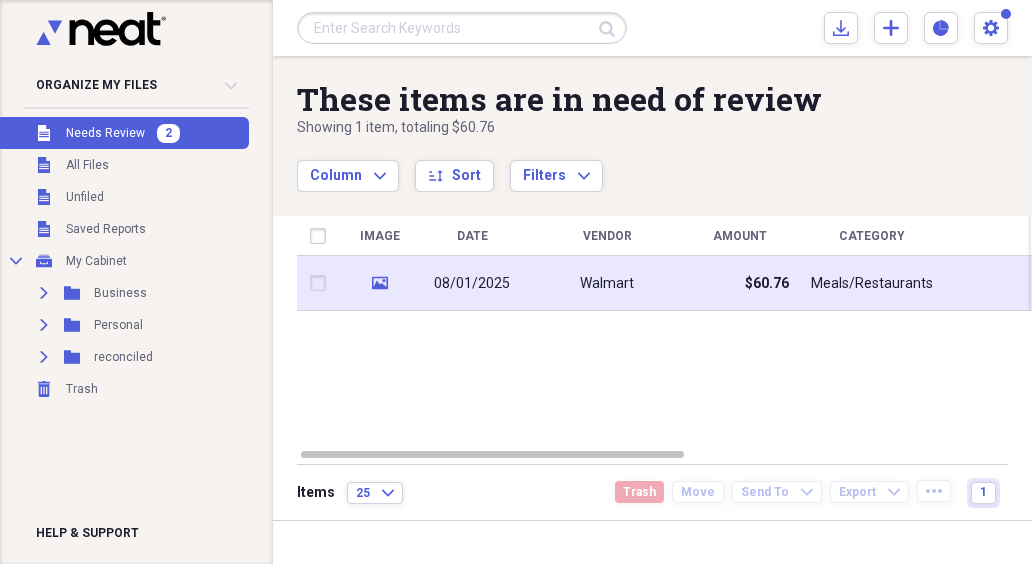 click on "Walmart" at bounding box center [607, 283] 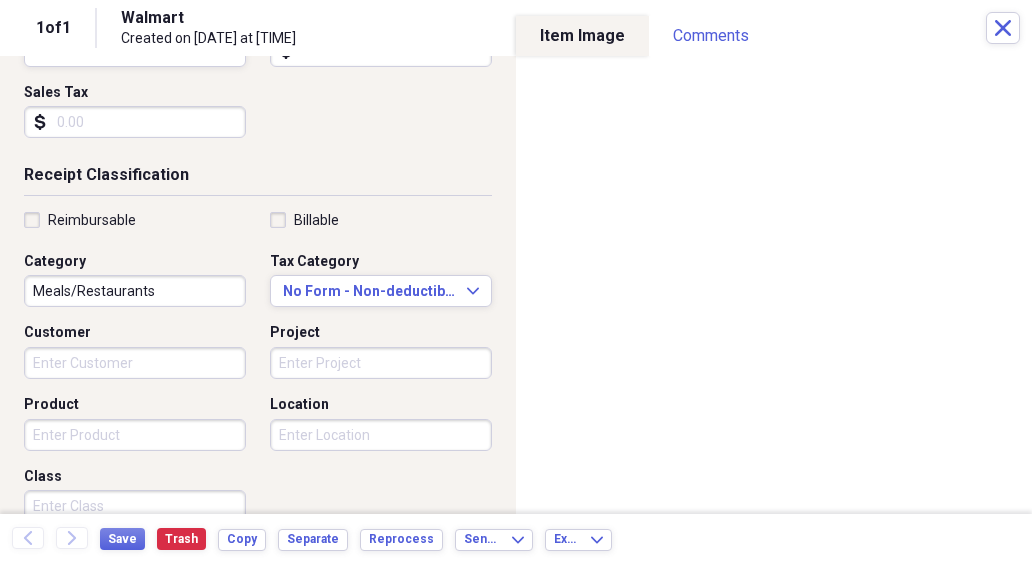 scroll, scrollTop: 400, scrollLeft: 0, axis: vertical 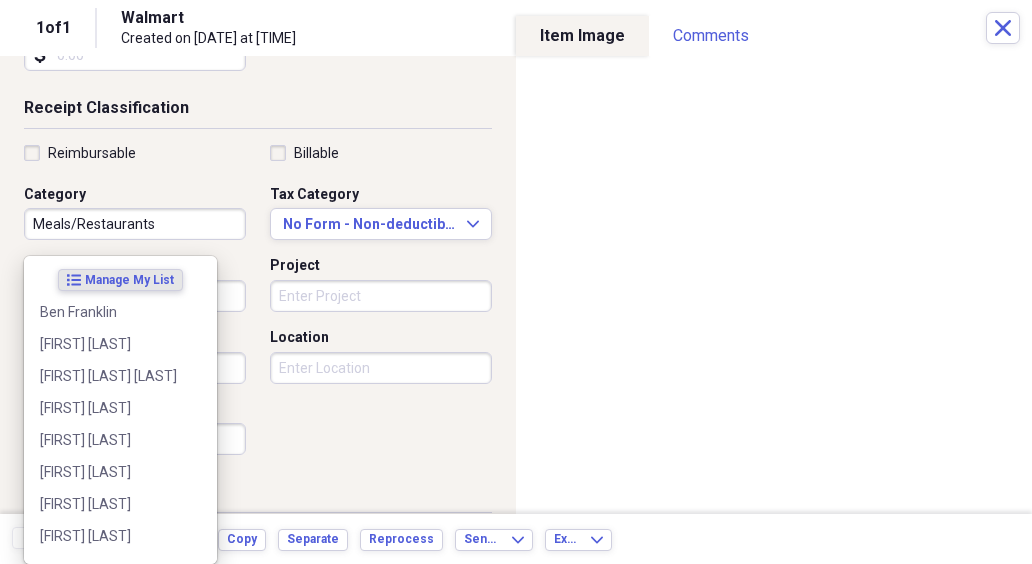 click on "Organize My Files 2 Collapse Unfiled Needs Review 2 Unfiled All Files Unfiled Unfiled Unfiled Saved Reports Collapse My Cabinet My Cabinet Add Folder Expand Folder Business Add Folder Expand Folder Personal Add Folder Expand Folder reconciled Add Folder Trash Trash Help & Support Submit Import Import Add Create Expand Reports Reports Settings Don Expand These items are in need of review Showing 1 item , totaling $60.76 Column Expand sort Sort Filters Expand Create Item Expand Image Date Vendor Amount Category Product Source Folder Billable Reimbursable media 08/01/2025 Walmart $60.76 Meals/Restaurants Mobile Unfiled Items 25 Expand Trash Move Send To Expand Export Expand more 1 Neat 1 of 1 Walmart Created on 08/06/2025 at 9:15 am Close Item Type Receipt Expand Folder Unfiled Expand Receipt Detail Vendor Walmart Date 08/01/2025 calendar Calendar Payment Type Visa Currency USD Expand Amount dollar-sign 60.76 Sales Tax dollar-sign Receipt Classification Reimbursable Billable Category Meals/Restaurants Expand" at bounding box center (516, 282) 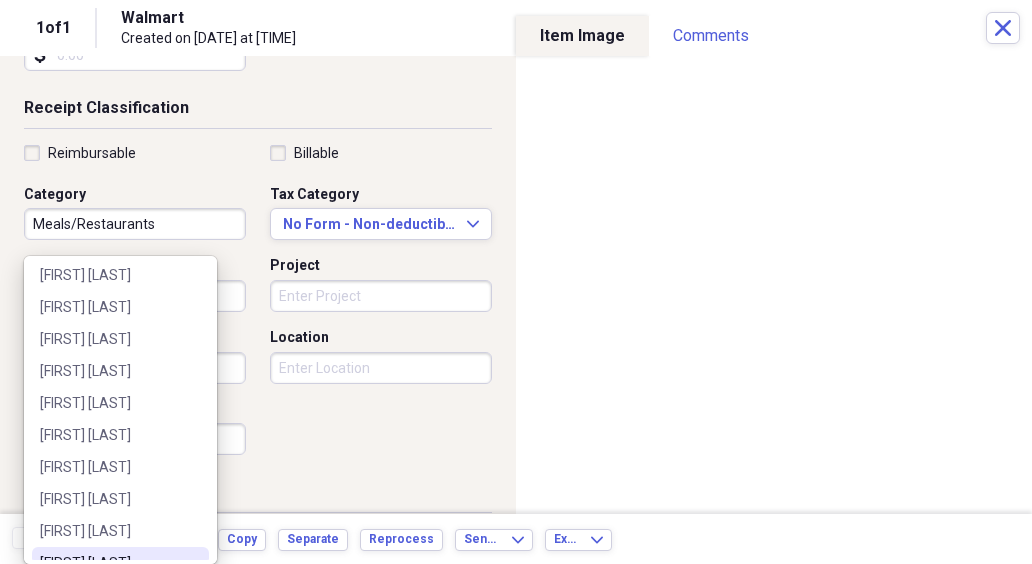 scroll, scrollTop: 300, scrollLeft: 0, axis: vertical 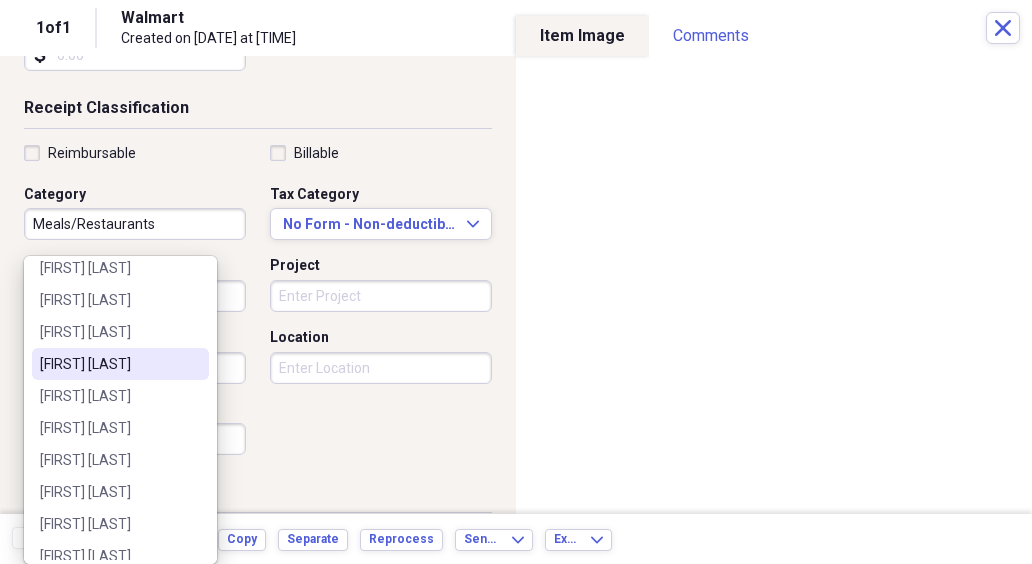 click on "[FIRST] [LAST]" at bounding box center [108, 364] 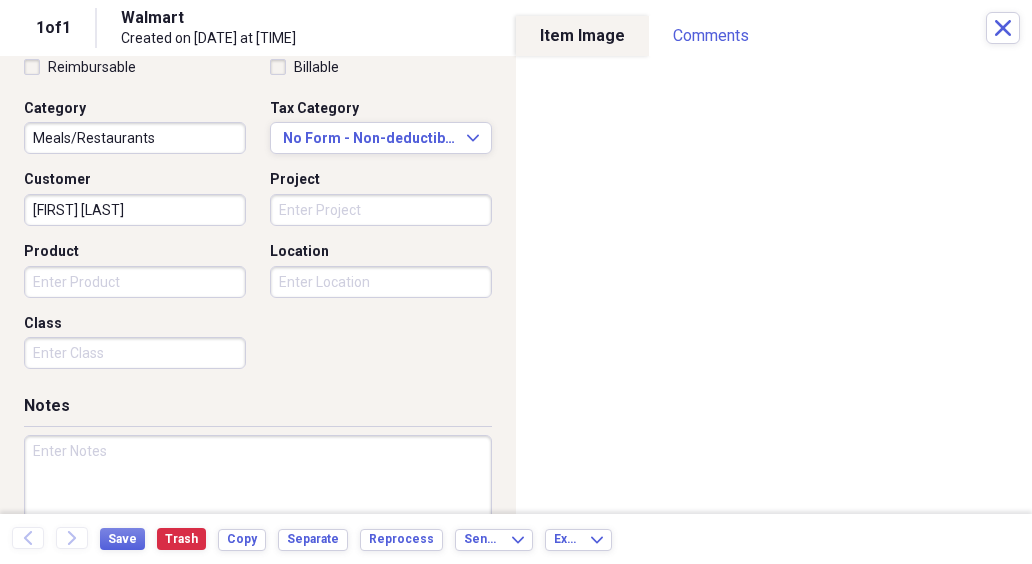 scroll, scrollTop: 562, scrollLeft: 0, axis: vertical 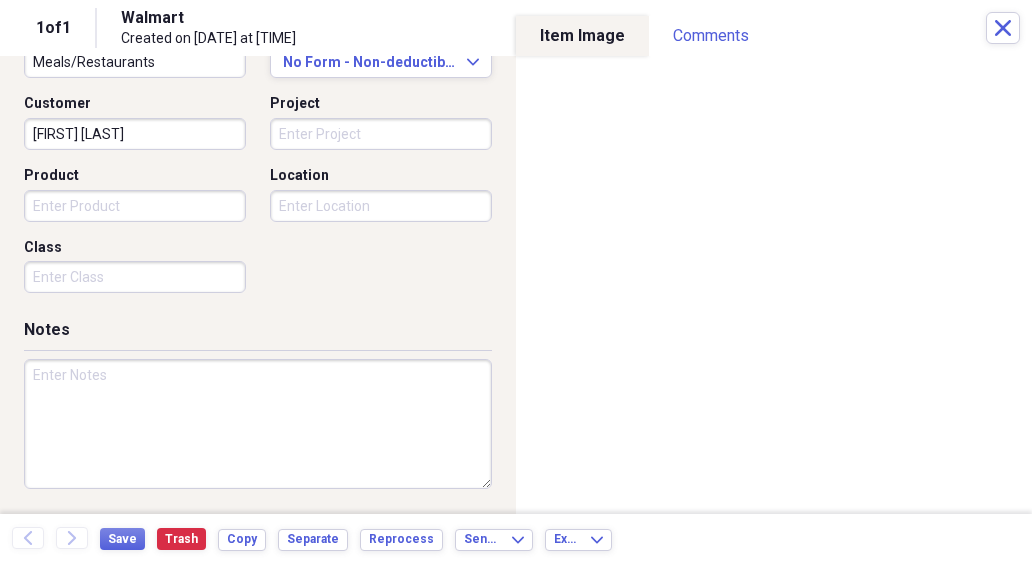 click at bounding box center [258, 424] 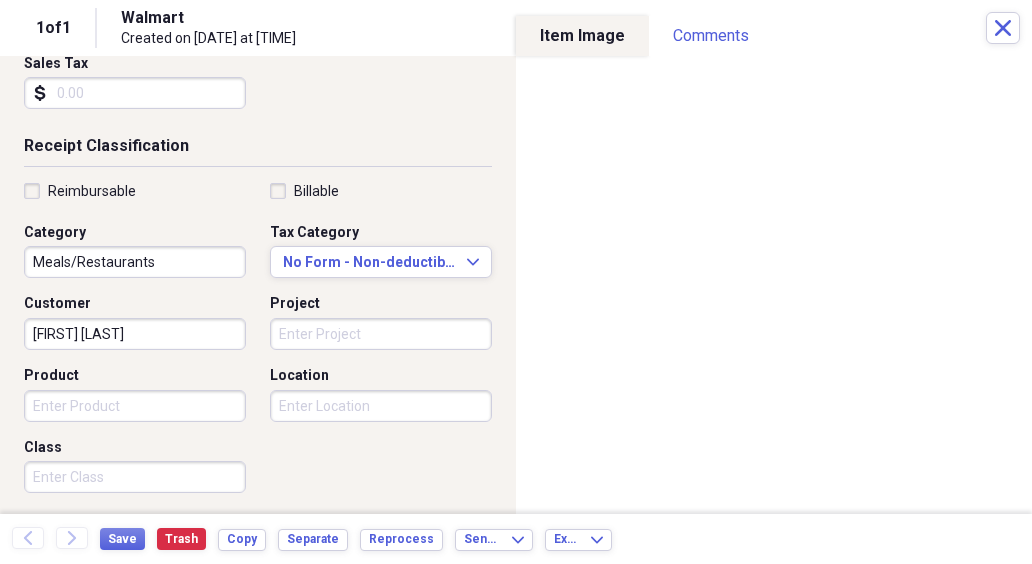 scroll, scrollTop: 62, scrollLeft: 0, axis: vertical 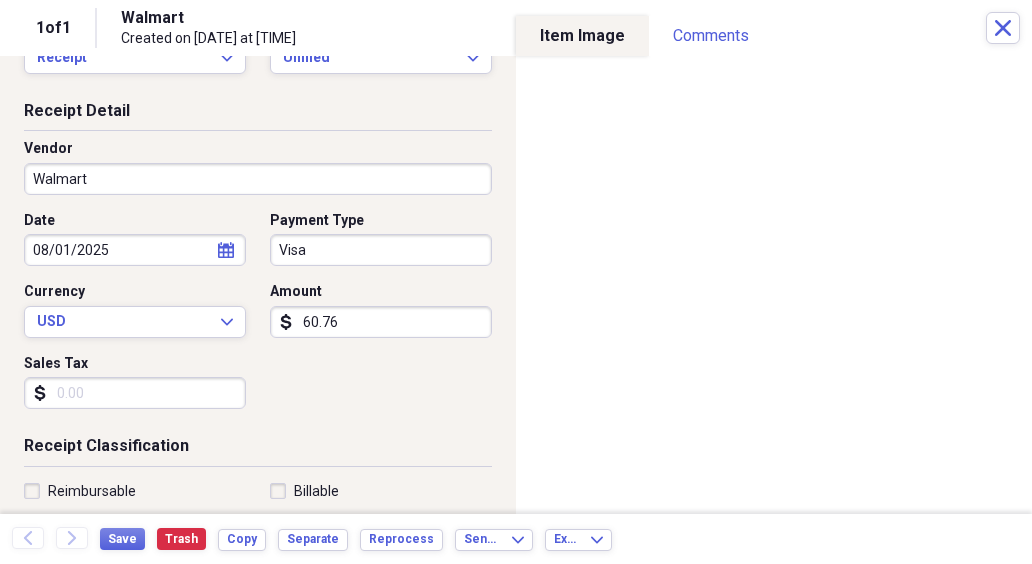 type on "#[NUMBER] [WORD] [WORD] [WORD] [WORD] $[NUMBER] and $[NUMBER]" 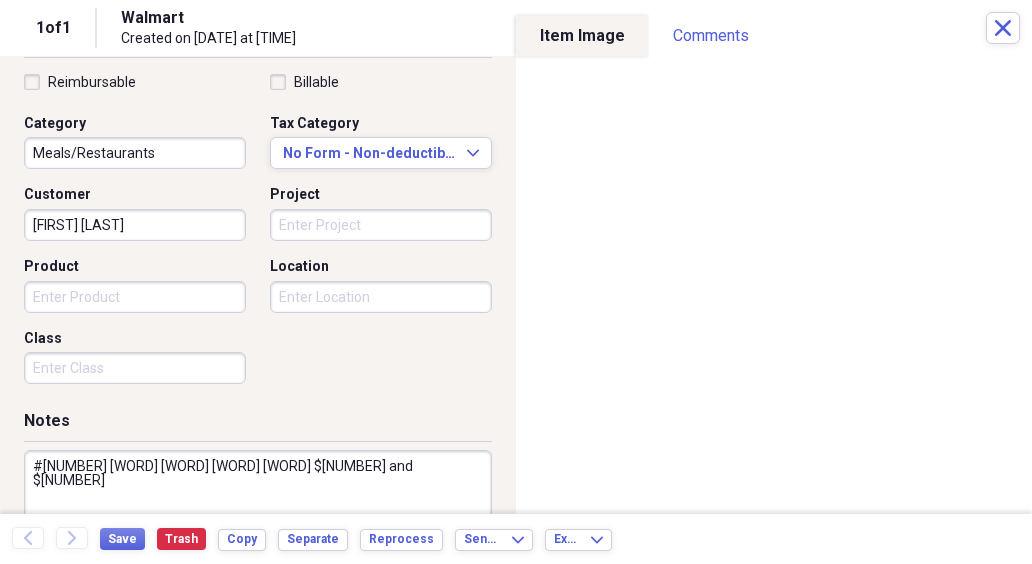 scroll, scrollTop: 500, scrollLeft: 0, axis: vertical 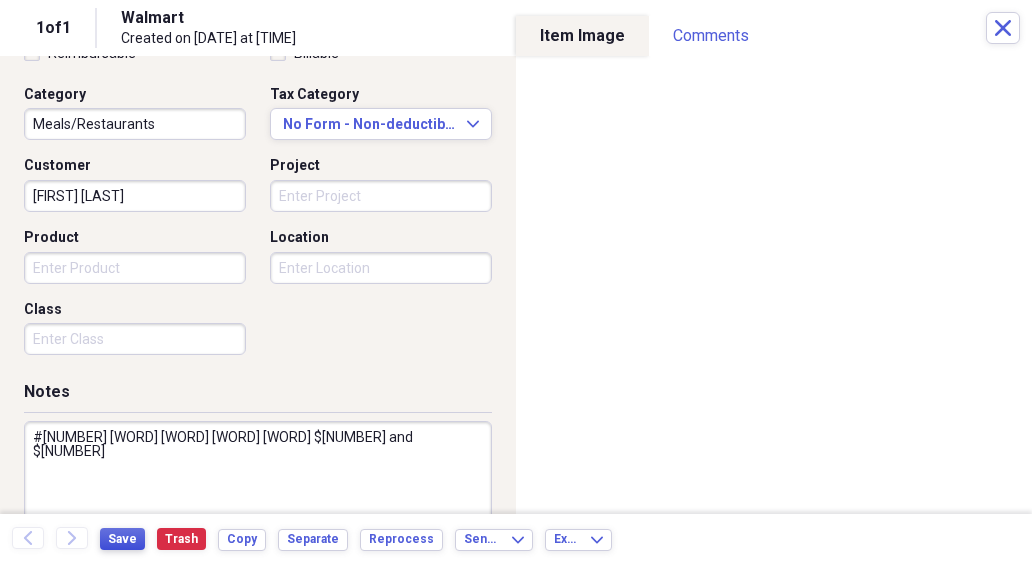 type on "369.52" 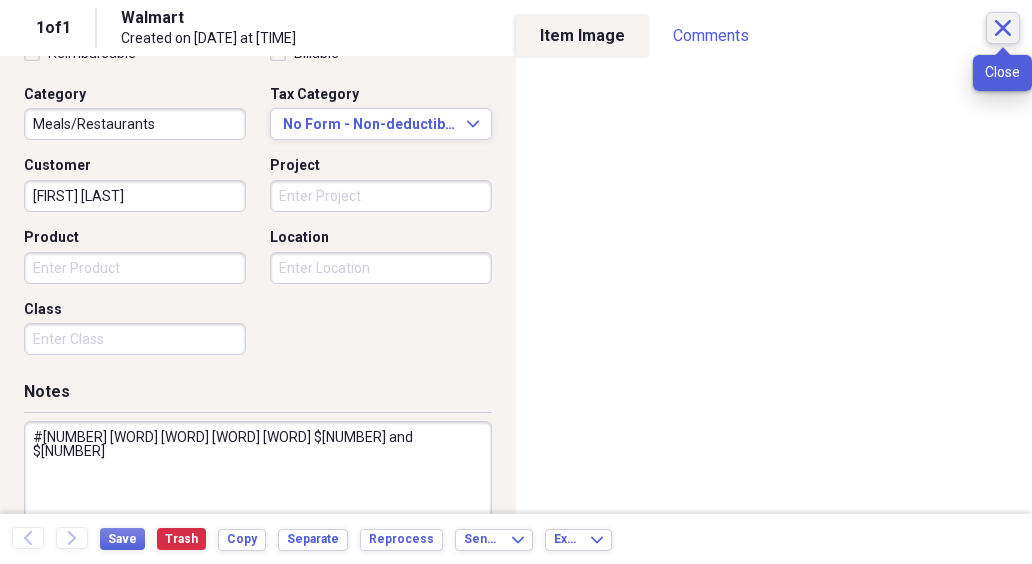 click on "Close" 